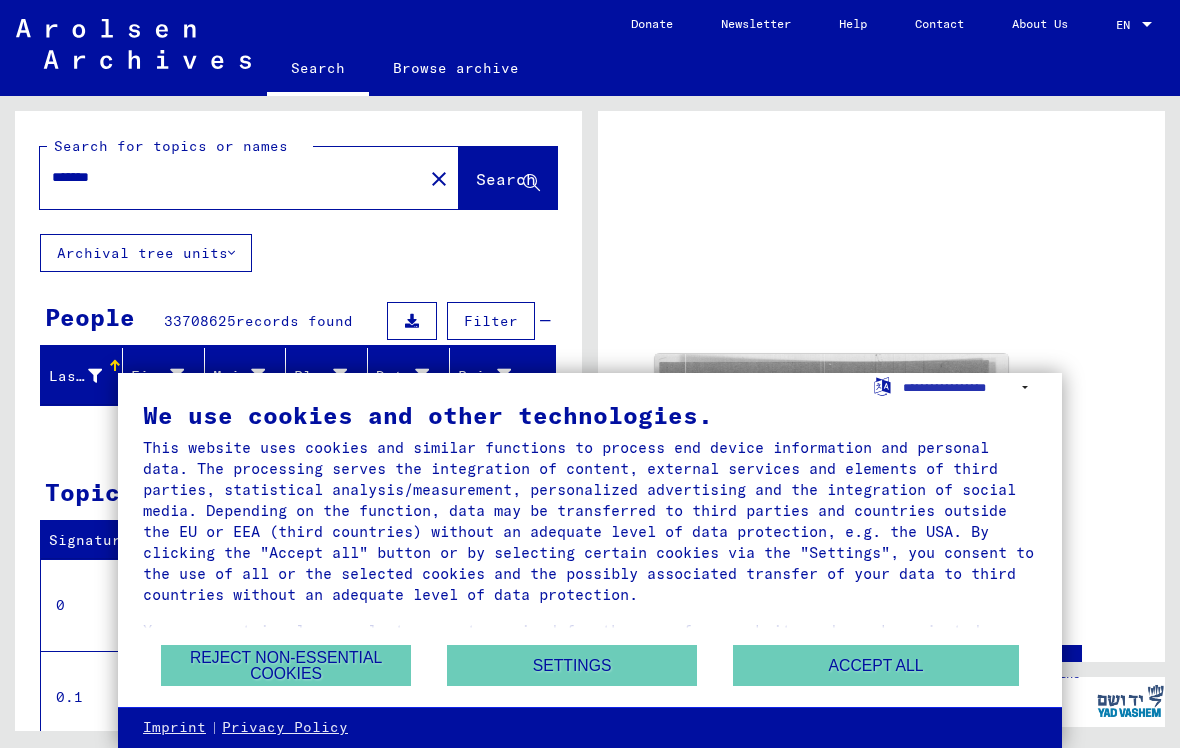 scroll, scrollTop: 0, scrollLeft: 0, axis: both 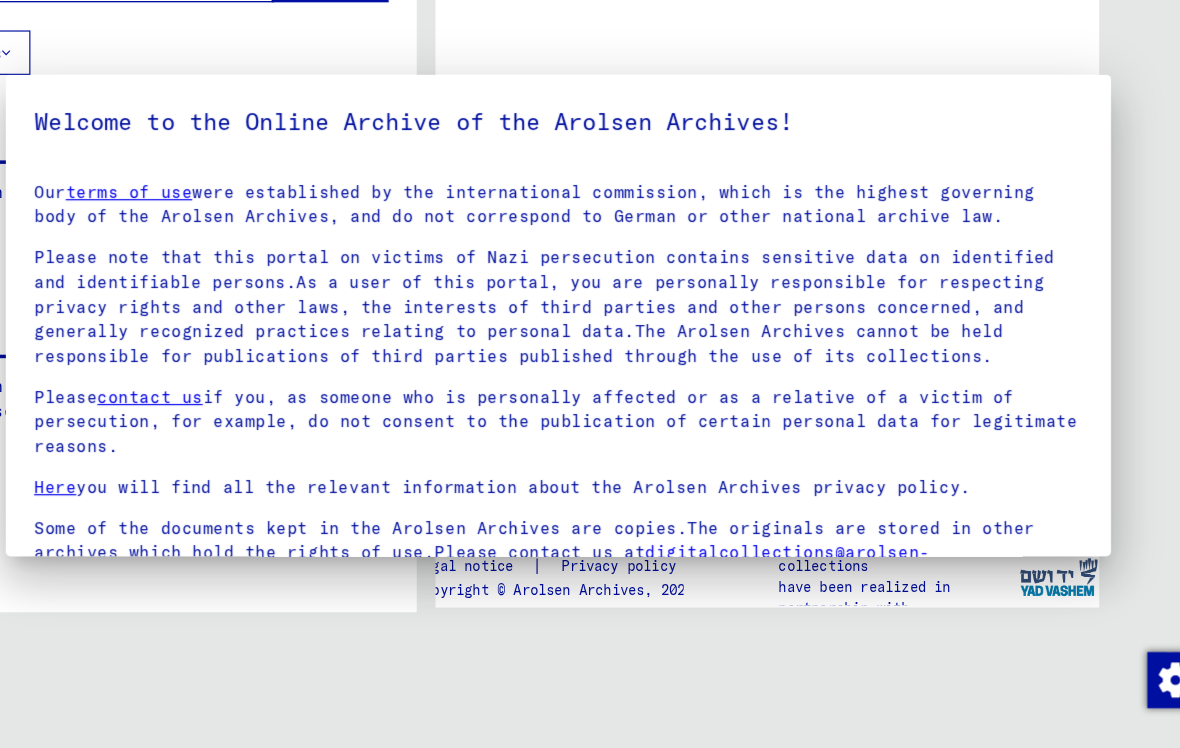 type on "*******" 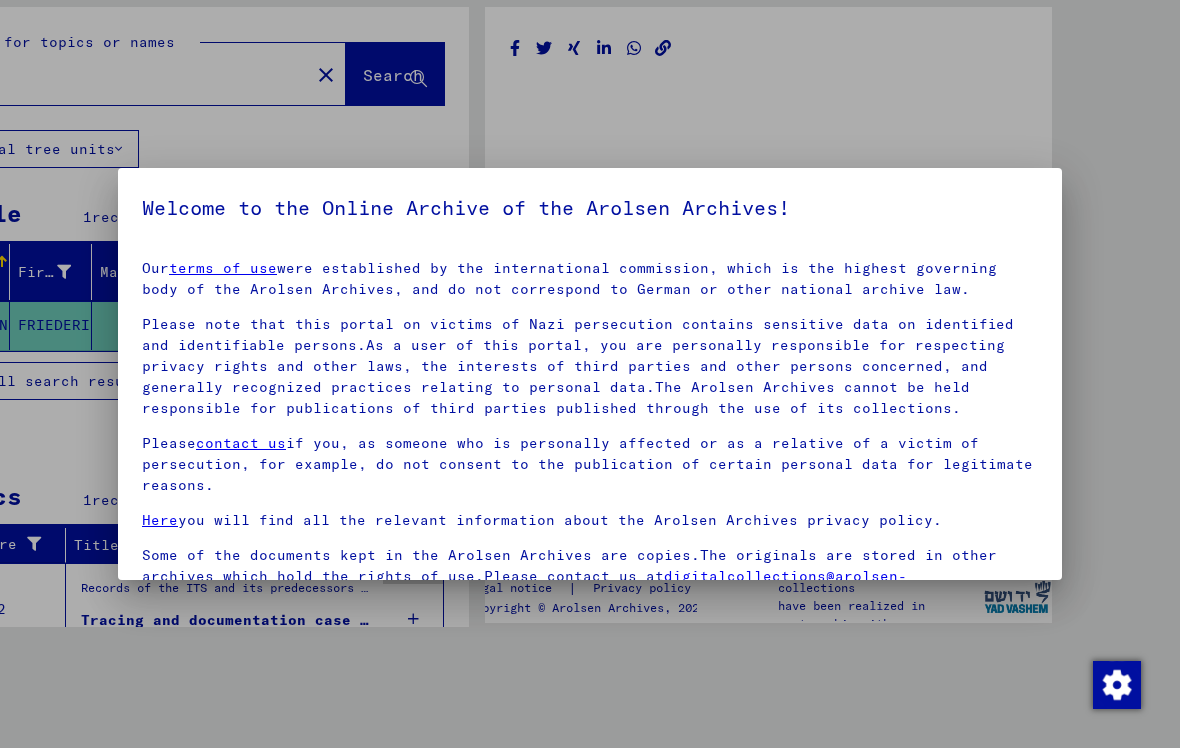 click at bounding box center [590, 374] 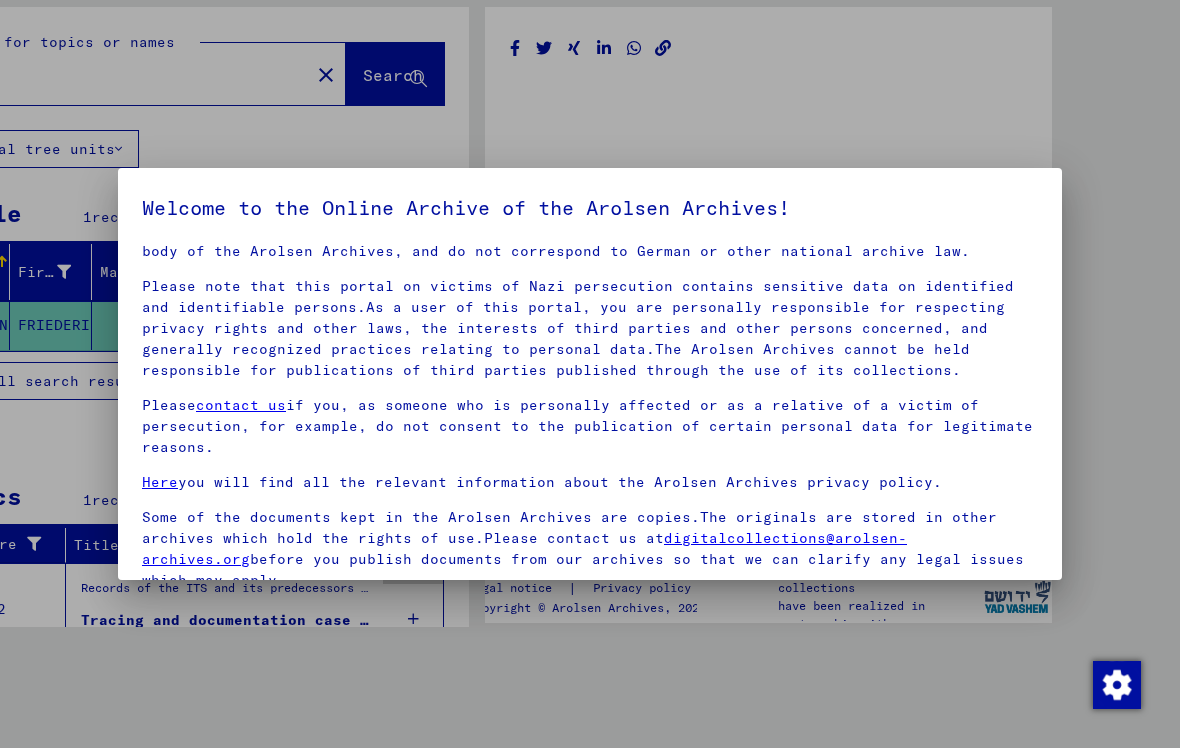 scroll, scrollTop: 36, scrollLeft: 0, axis: vertical 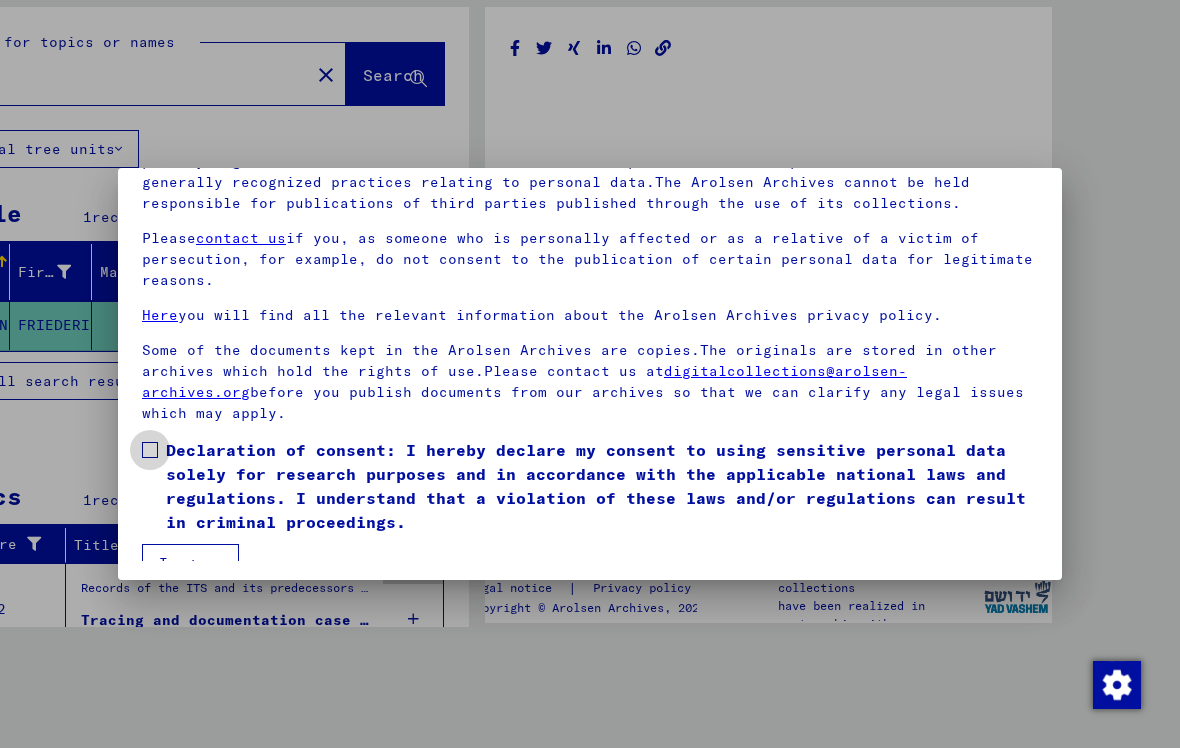 click on "Declaration of consent: I hereby declare my consent to using sensitive personal data solely for research purposes and in accordance with the applicable national laws and regulations. I understand that a violation of these laws and/or regulations can result in criminal proceedings." at bounding box center (590, 486) 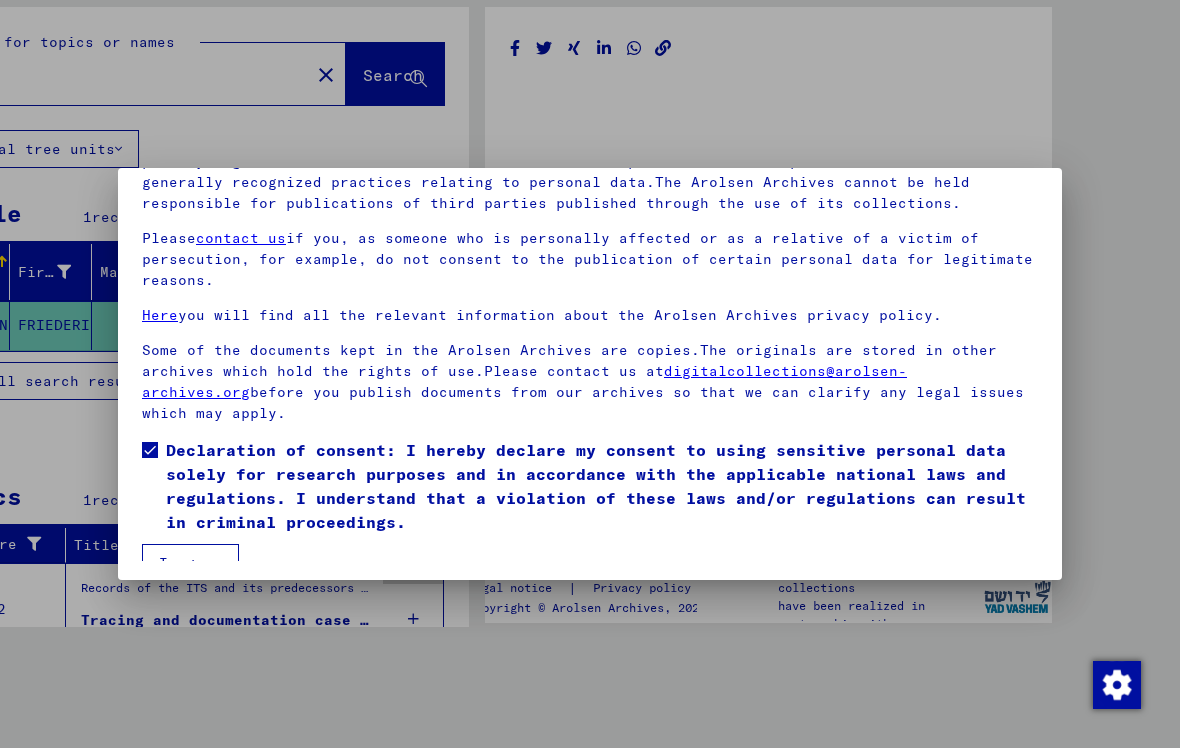 click on "I agree" at bounding box center (190, 563) 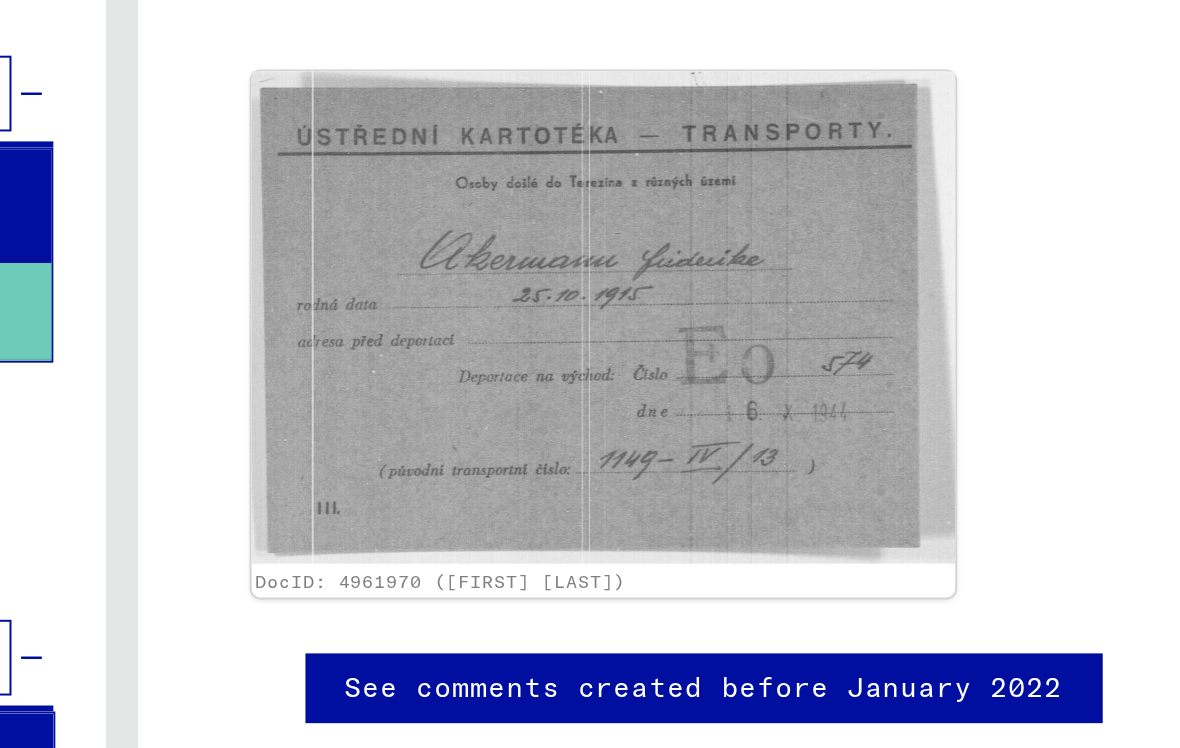 scroll, scrollTop: 41, scrollLeft: 0, axis: vertical 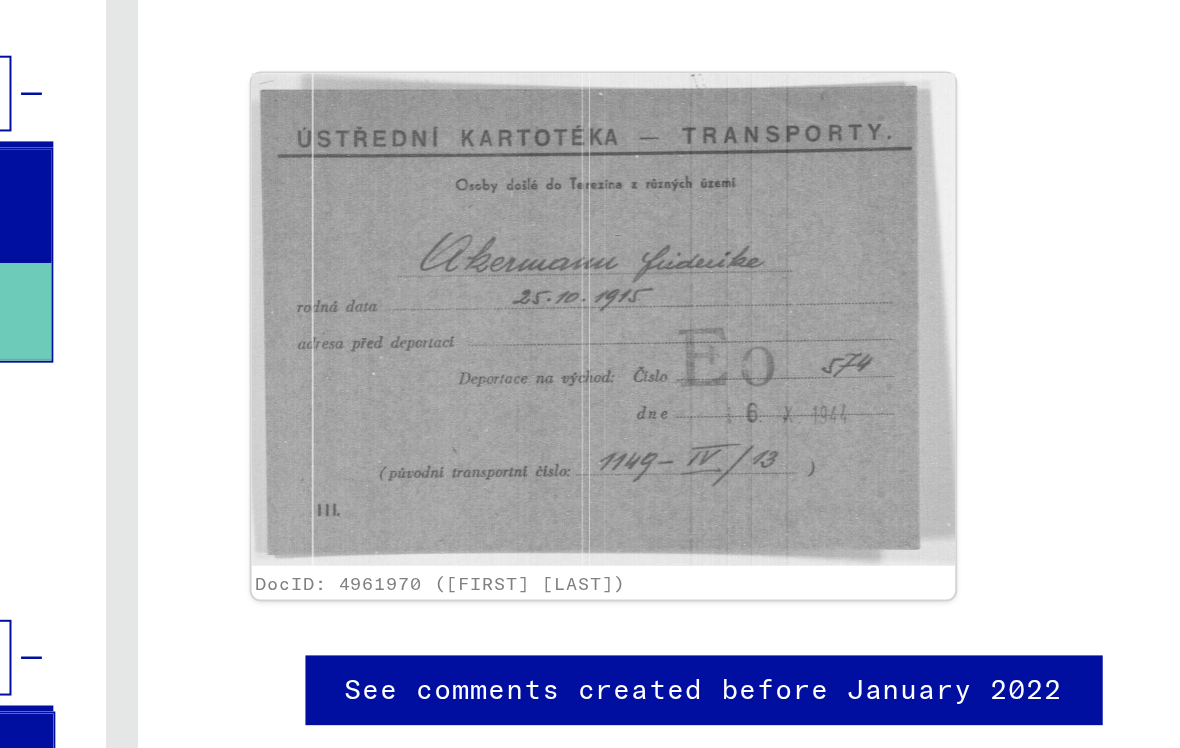 click on "See comments created before January 2022" 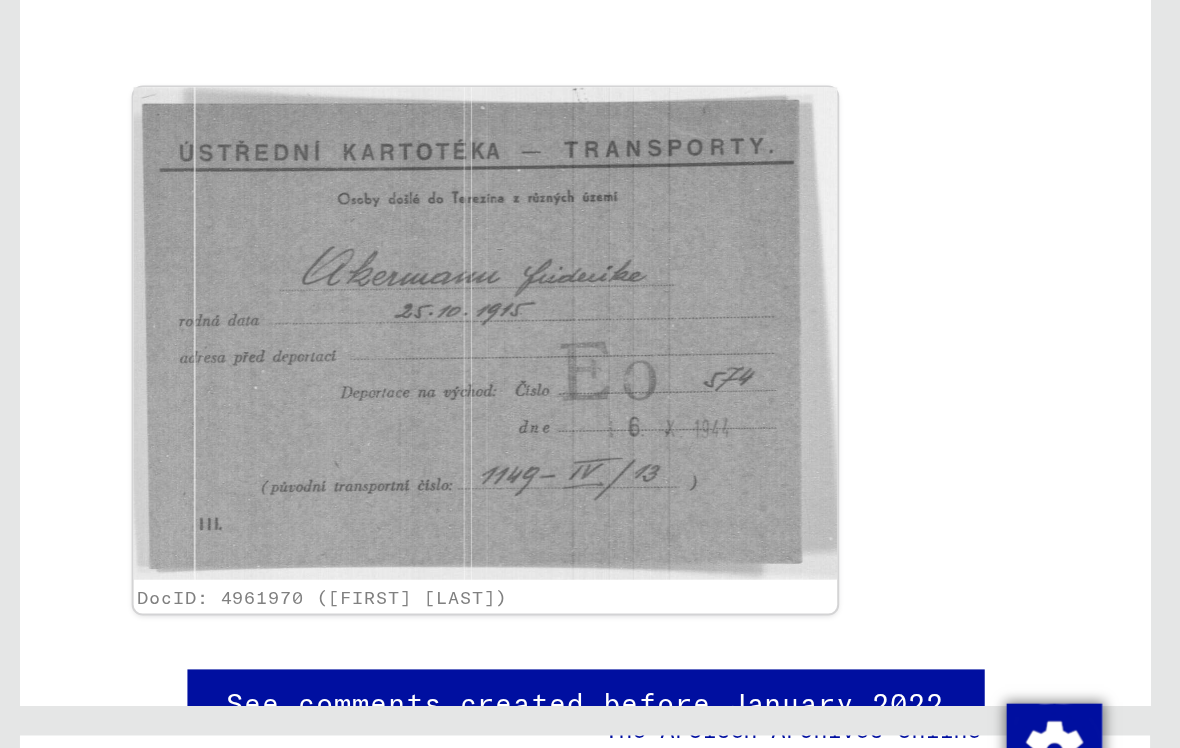 scroll, scrollTop: 0, scrollLeft: 0, axis: both 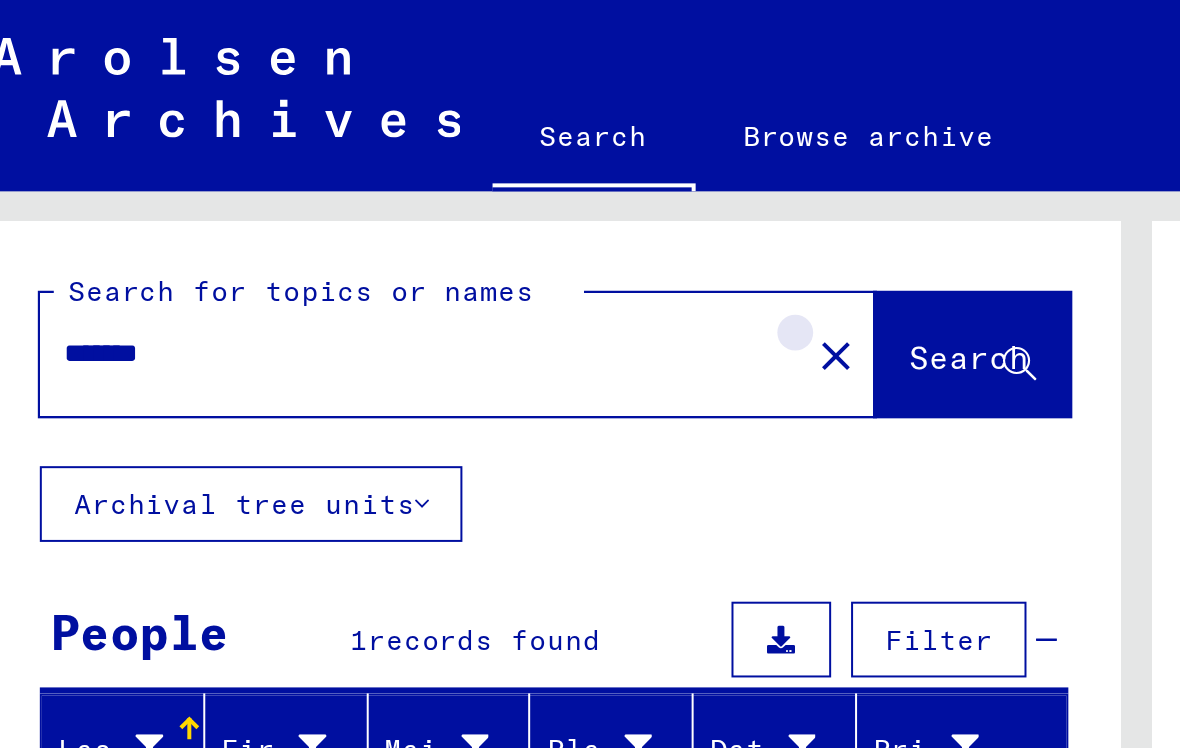 click on "close" 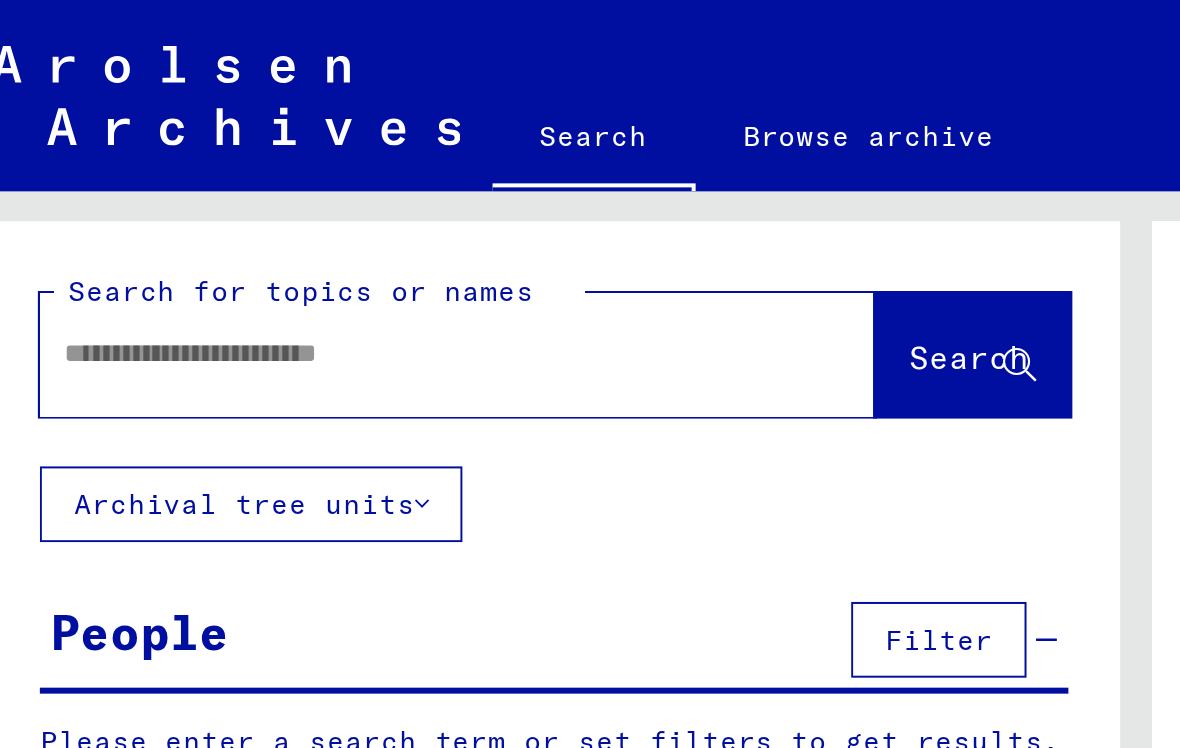 click at bounding box center (225, 177) 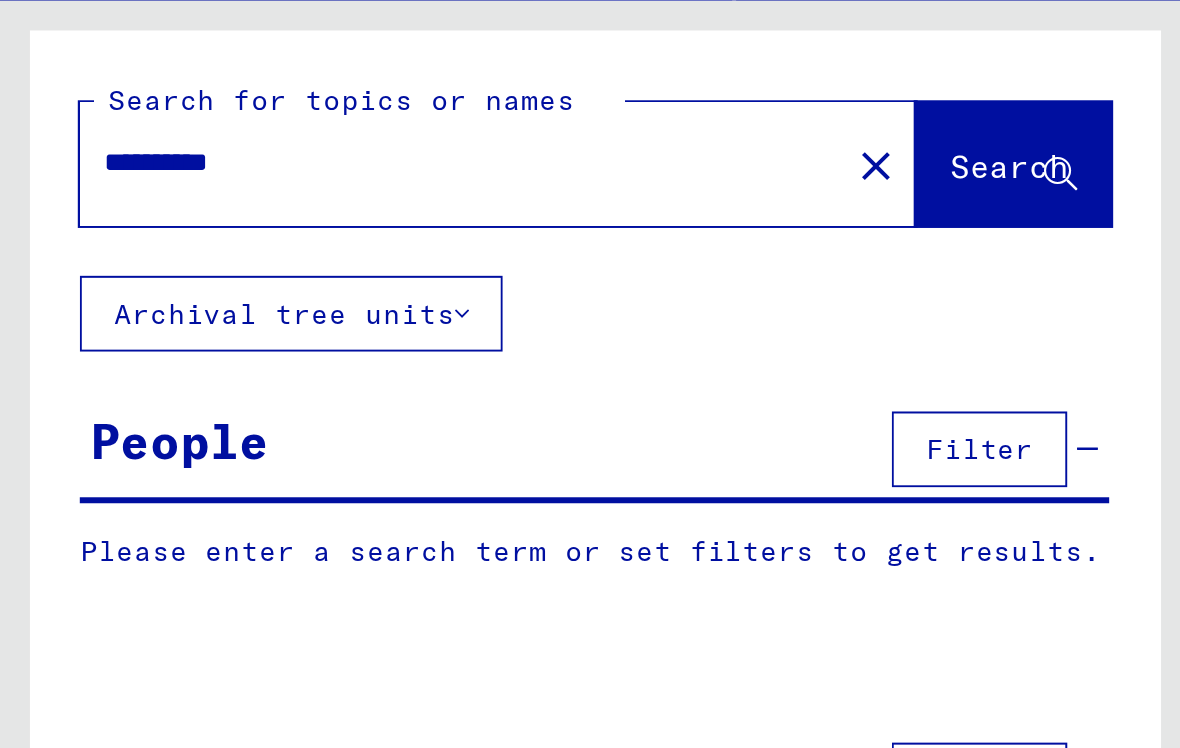 type on "**********" 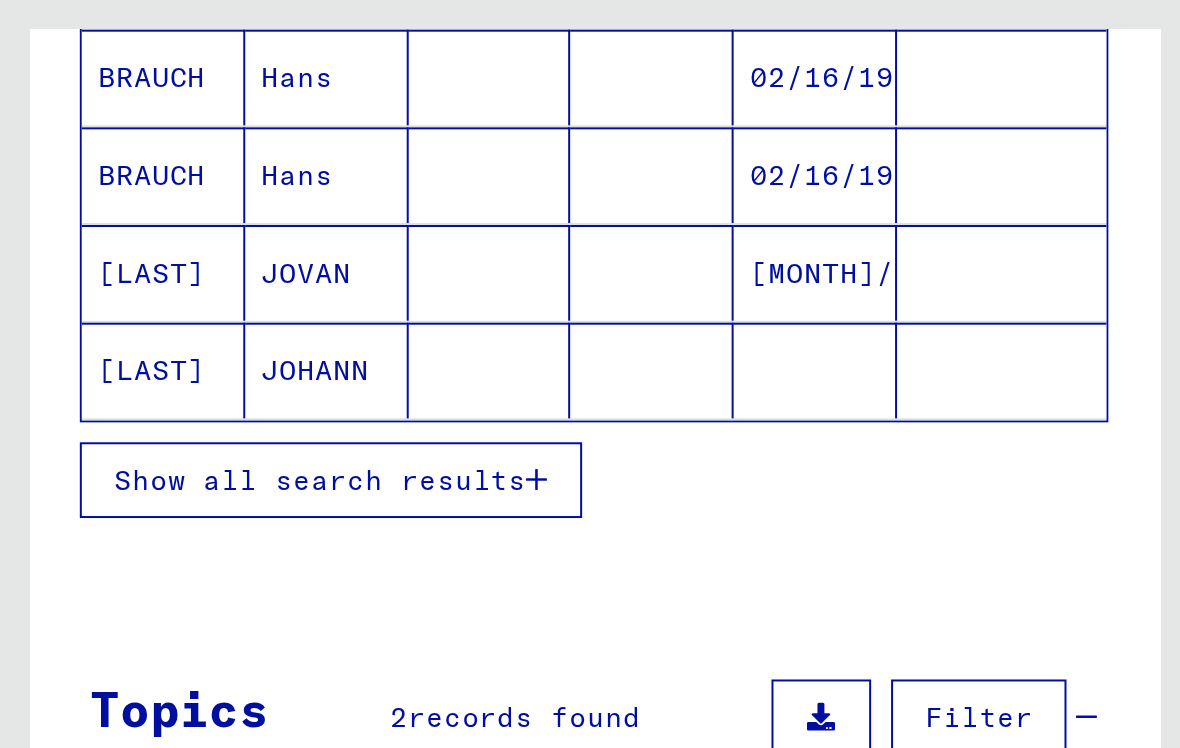 scroll, scrollTop: 342, scrollLeft: 0, axis: vertical 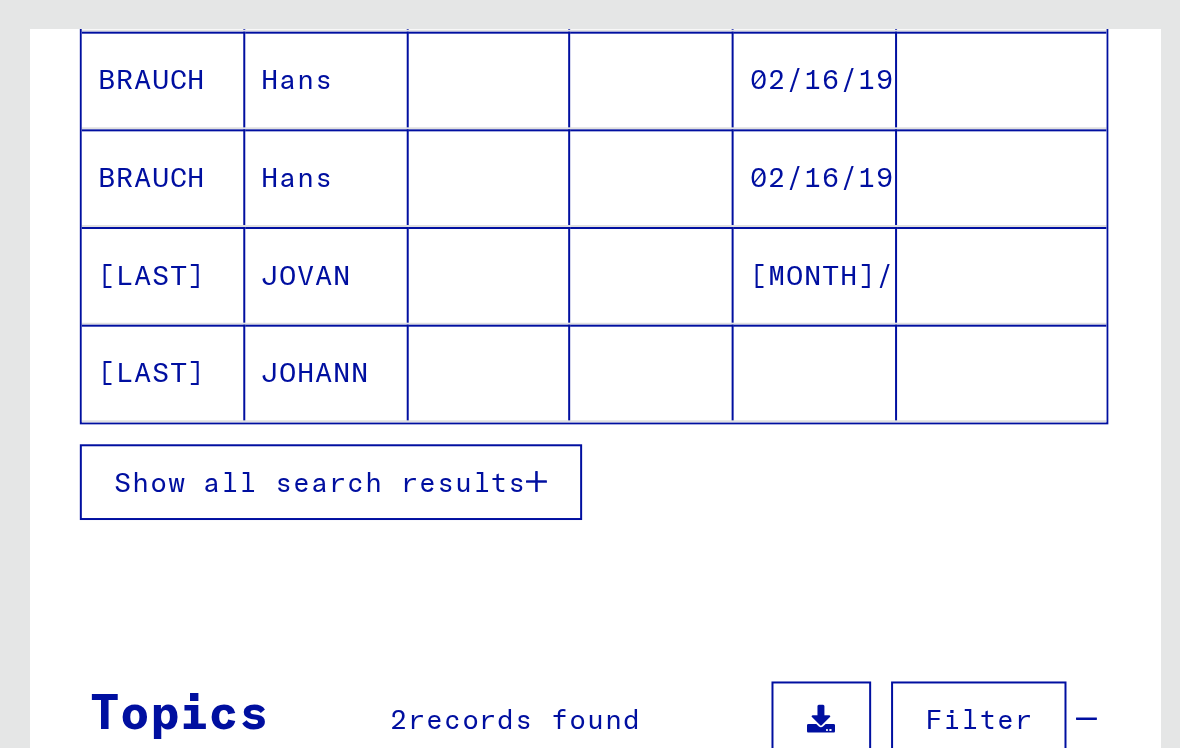 click on "Show all search results" at bounding box center [160, 338] 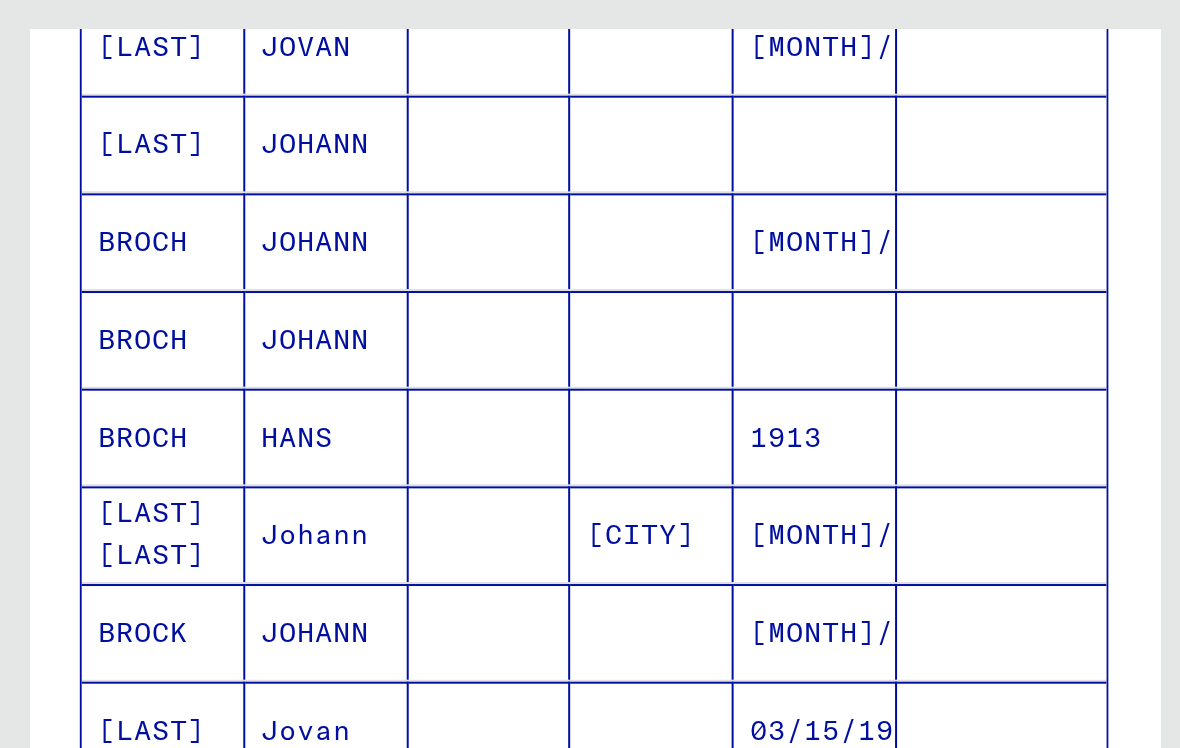scroll, scrollTop: 455, scrollLeft: 0, axis: vertical 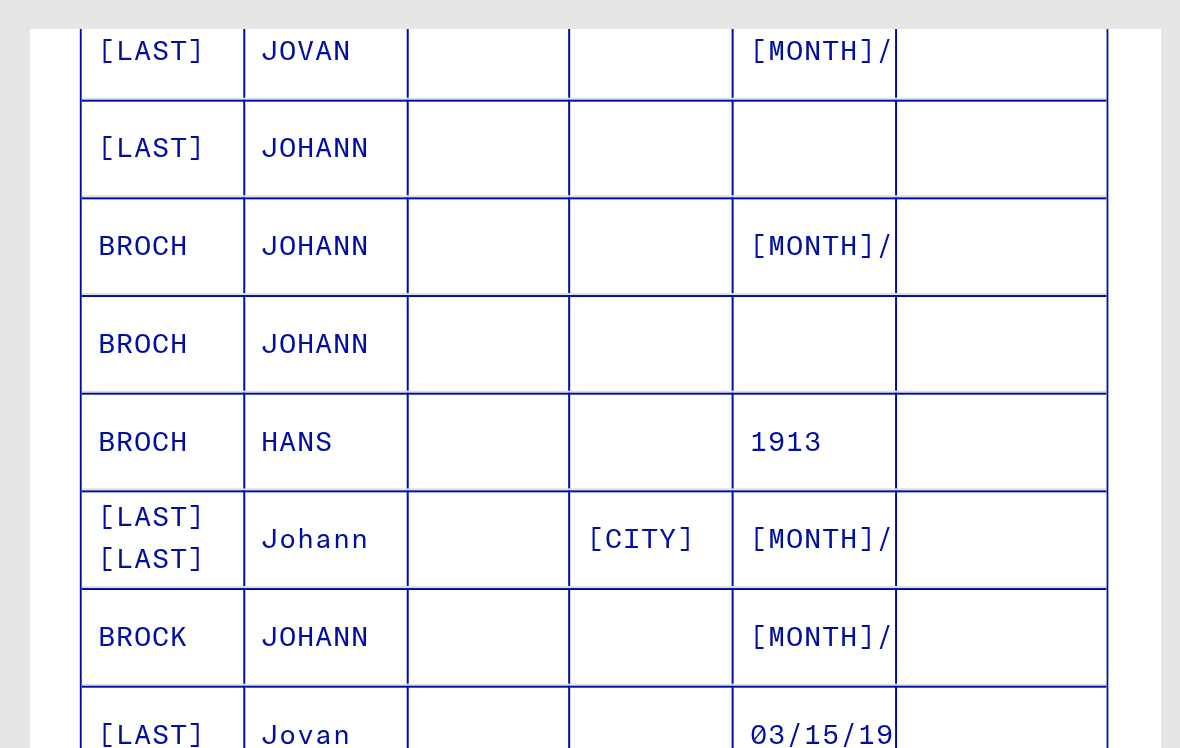 click on "BROCH" at bounding box center (82, 366) 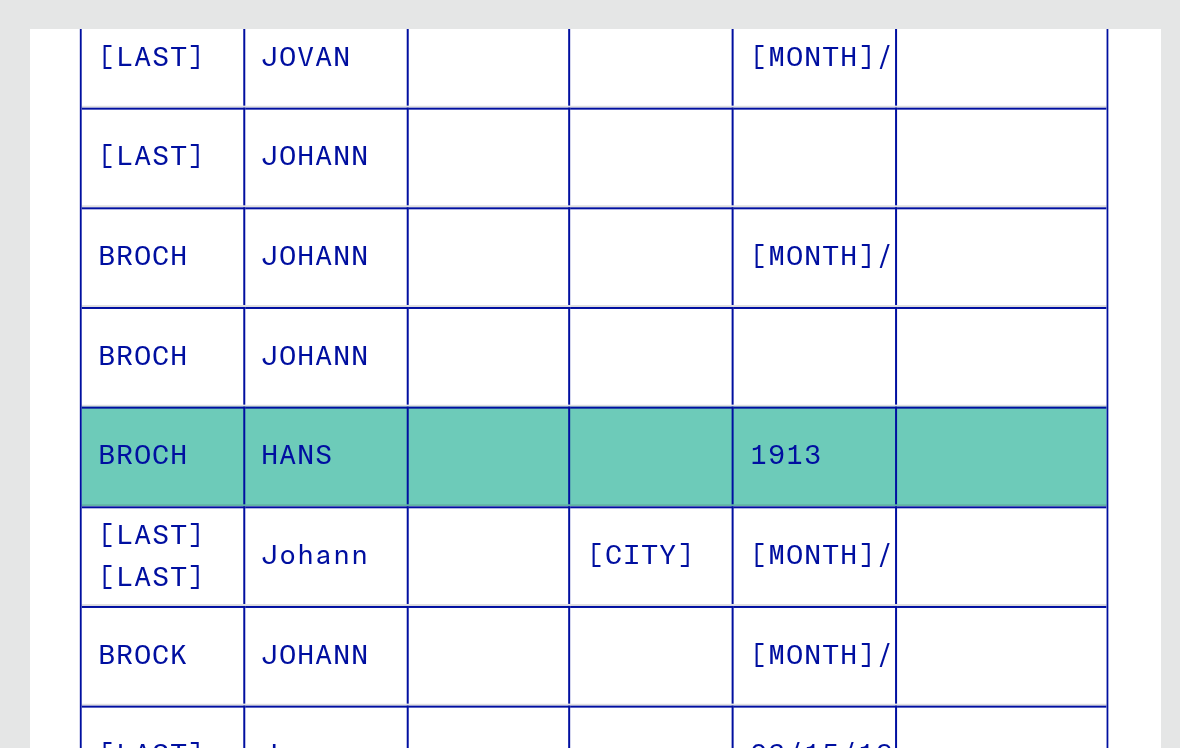 scroll, scrollTop: 0, scrollLeft: 0, axis: both 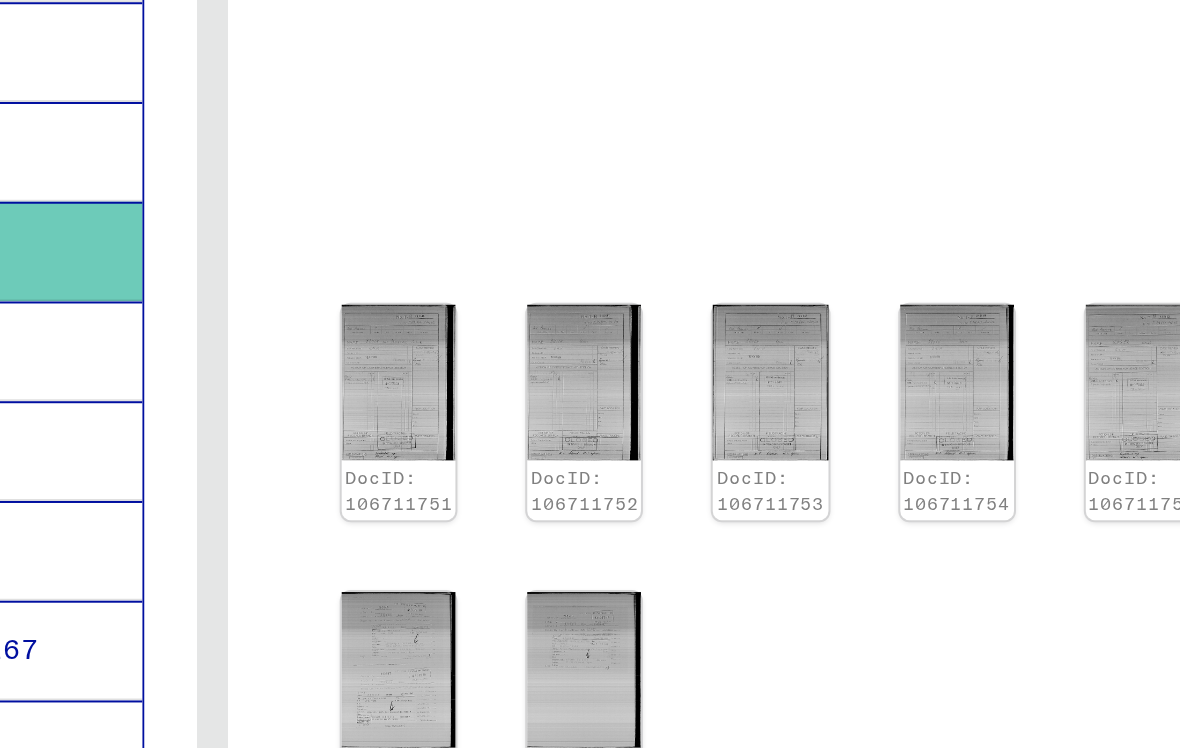 click 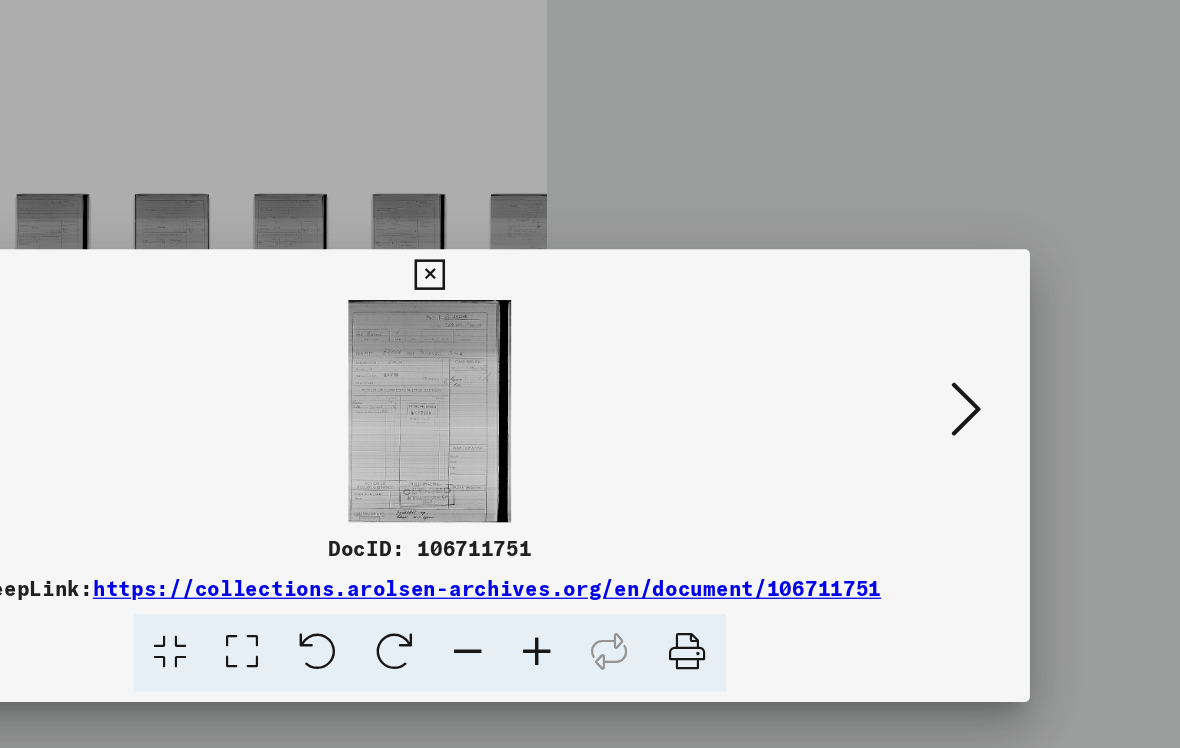 click at bounding box center (1012, 322) 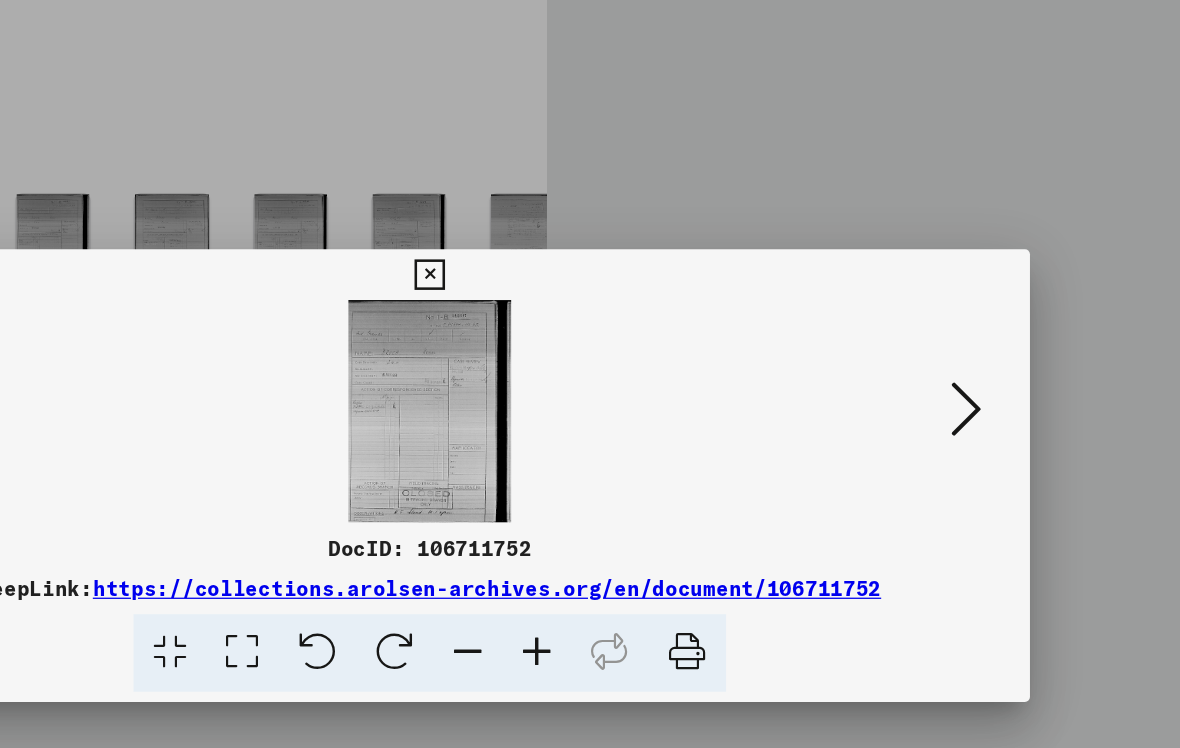 click at bounding box center [589, 216] 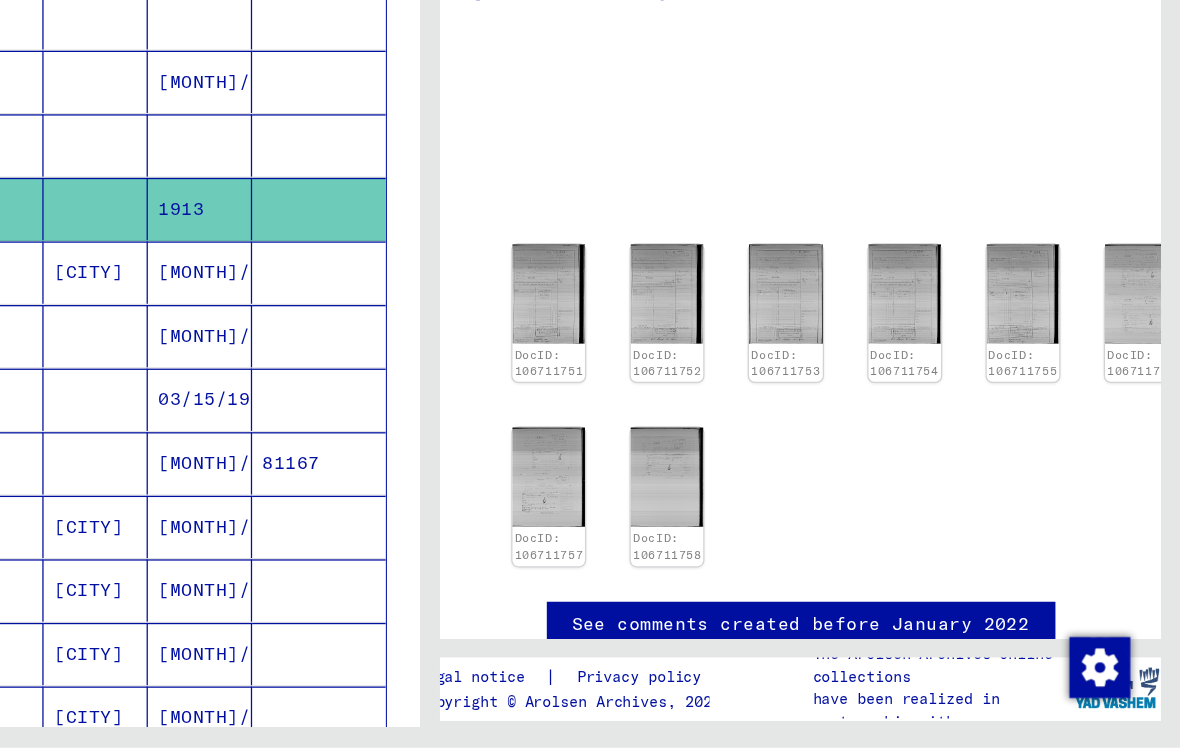 click 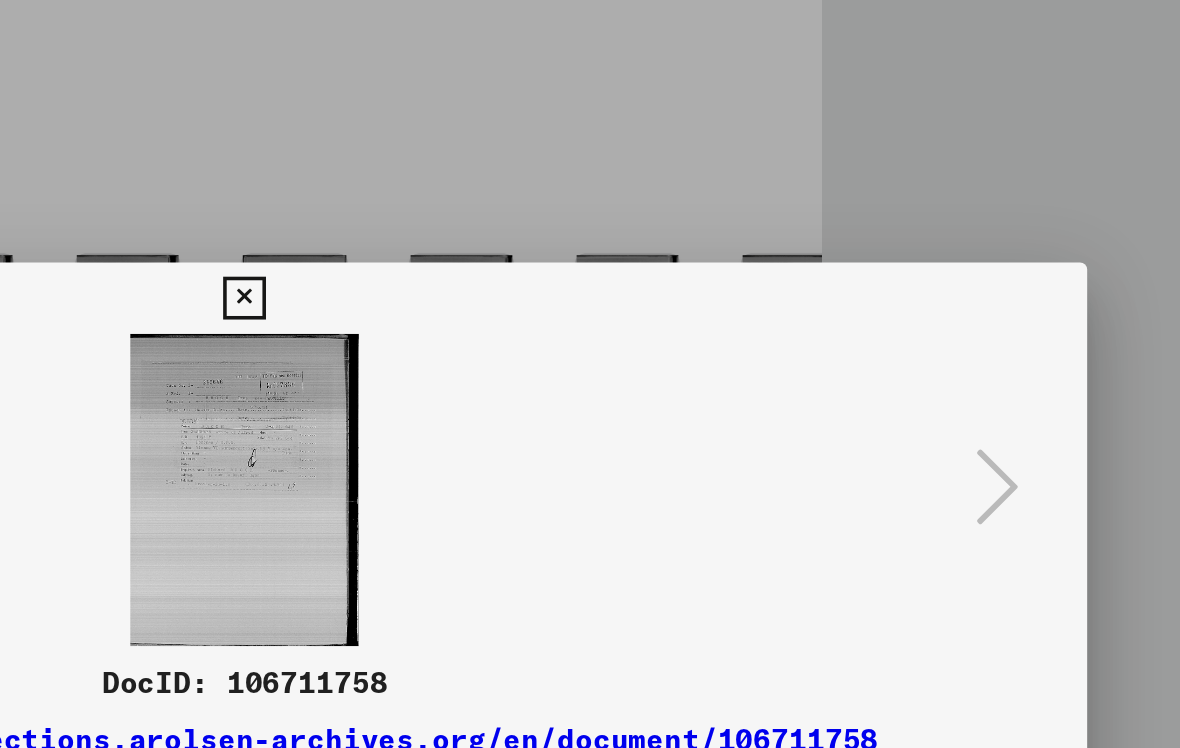 click at bounding box center [589, 216] 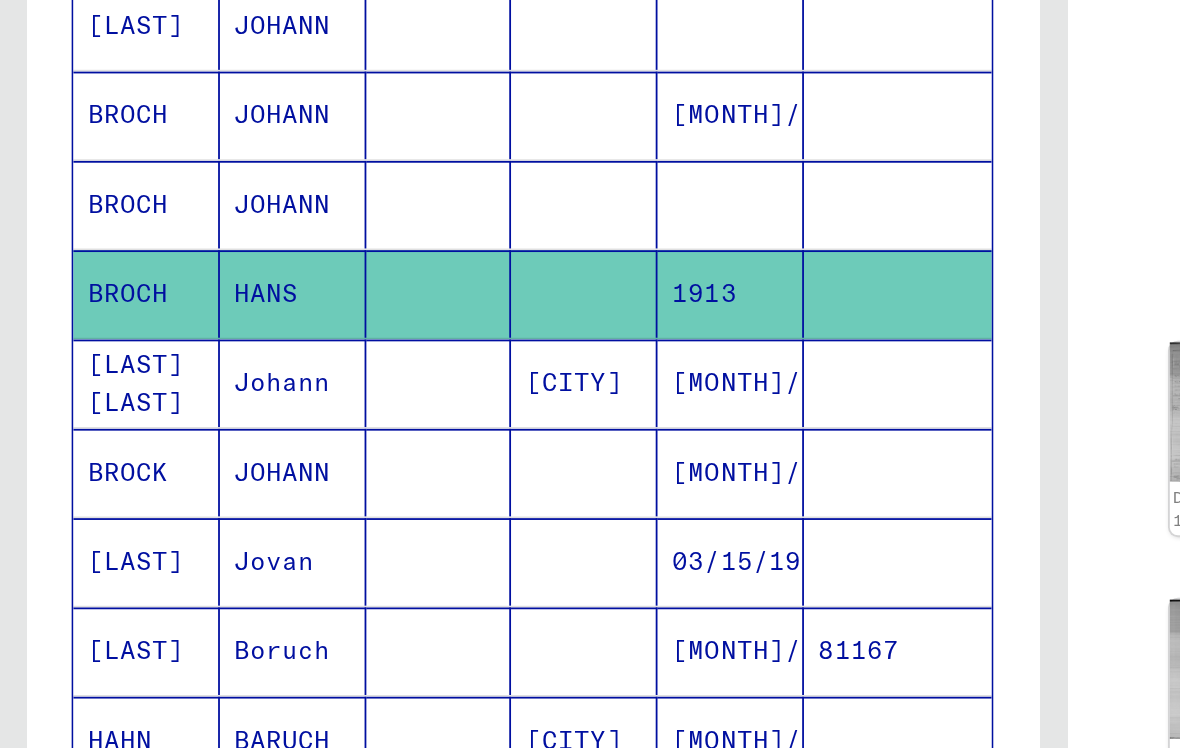 click on "JOHANN" at bounding box center (164, 324) 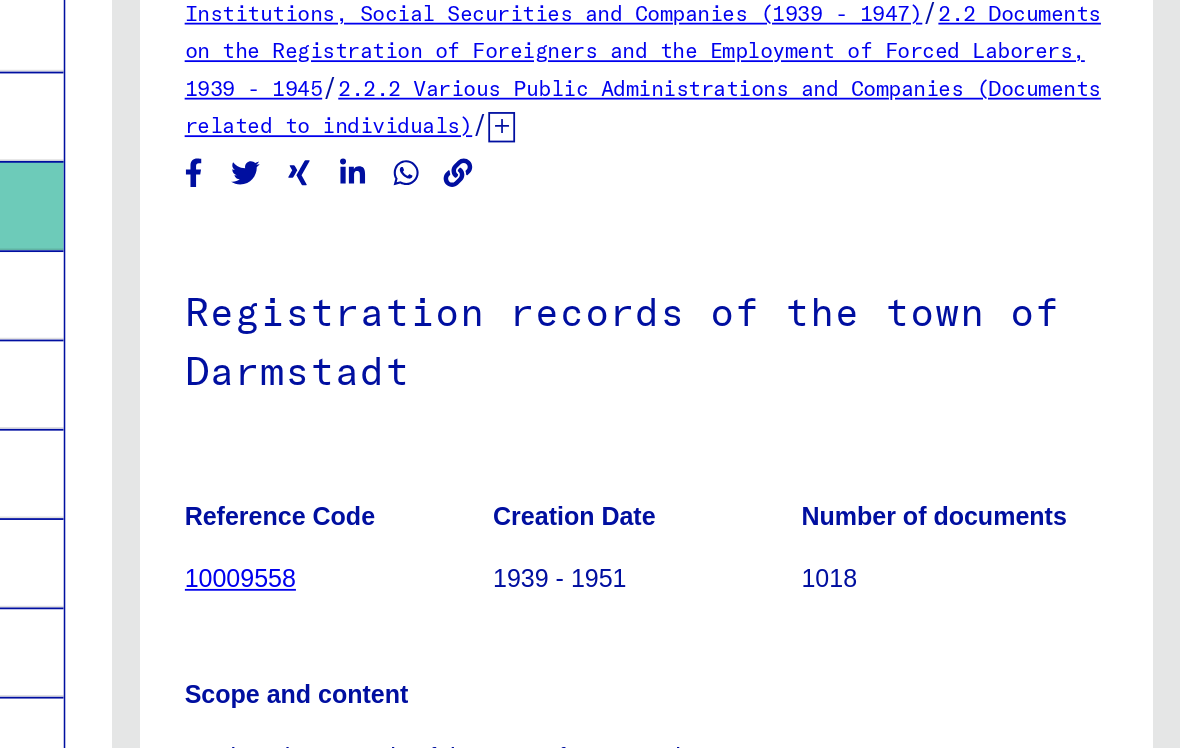 scroll, scrollTop: 0, scrollLeft: 0, axis: both 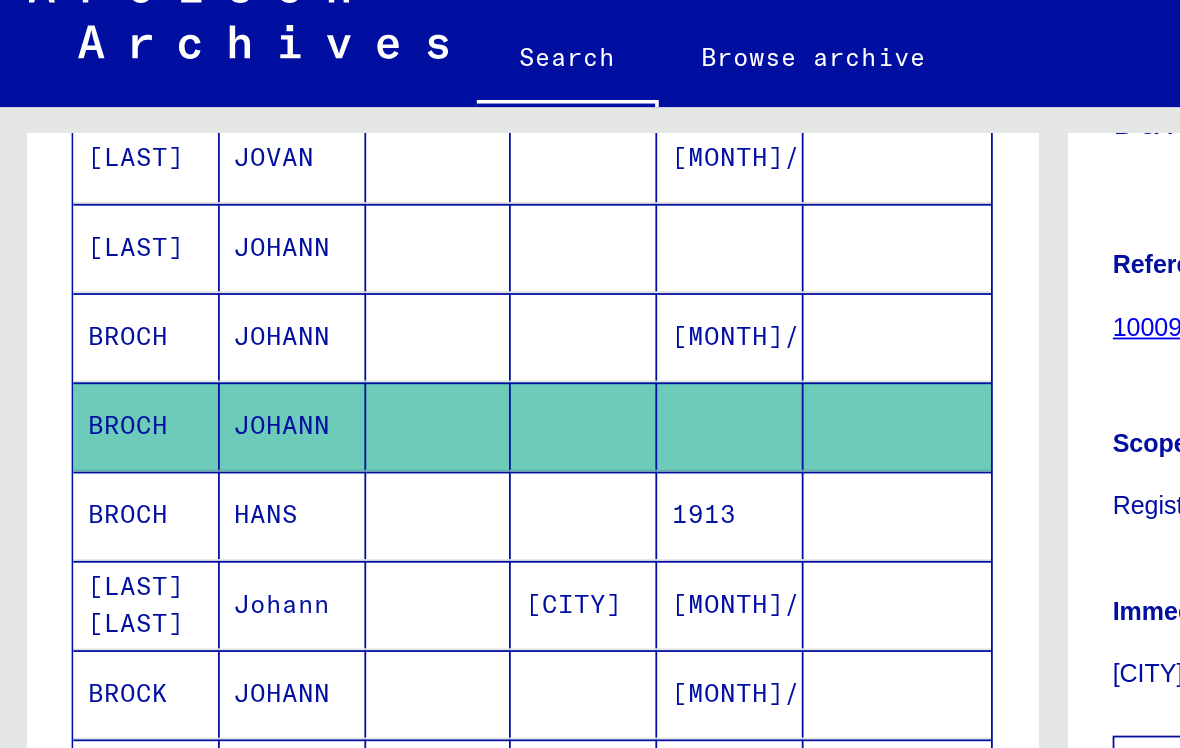 click on "JOHANN" at bounding box center (164, 274) 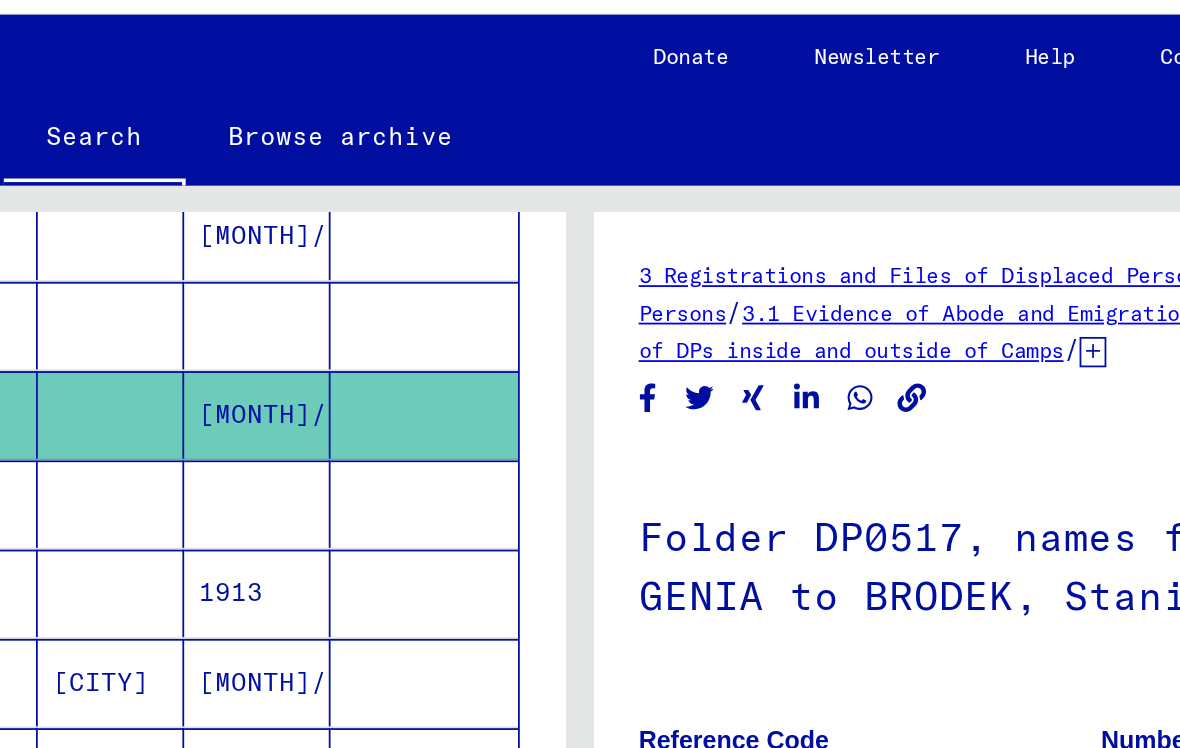 scroll, scrollTop: 0, scrollLeft: 0, axis: both 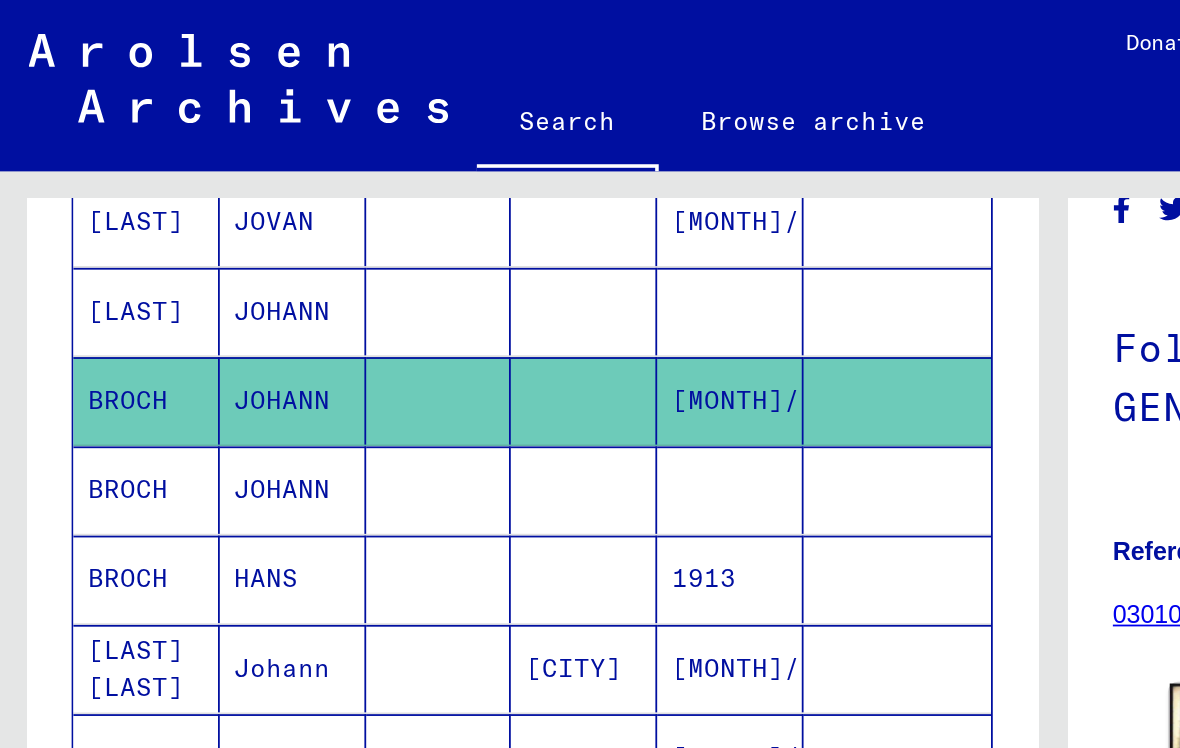 click on "JOHANN" at bounding box center (164, 224) 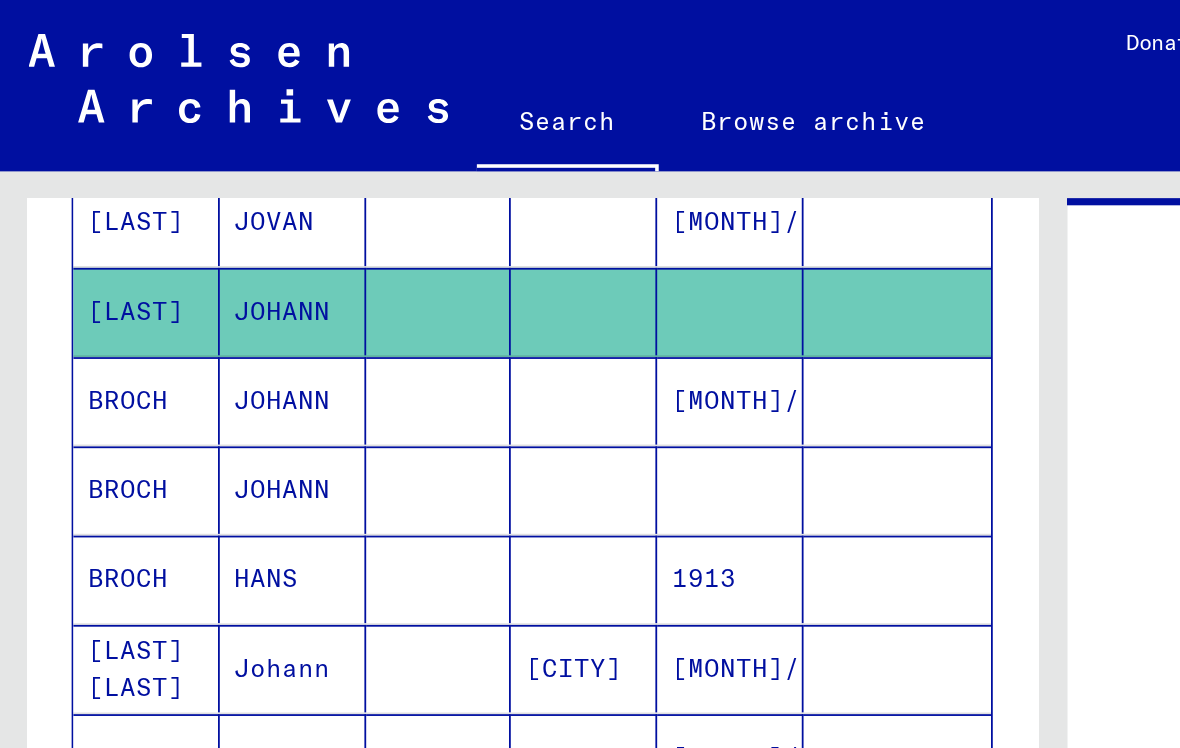 scroll, scrollTop: 0, scrollLeft: 0, axis: both 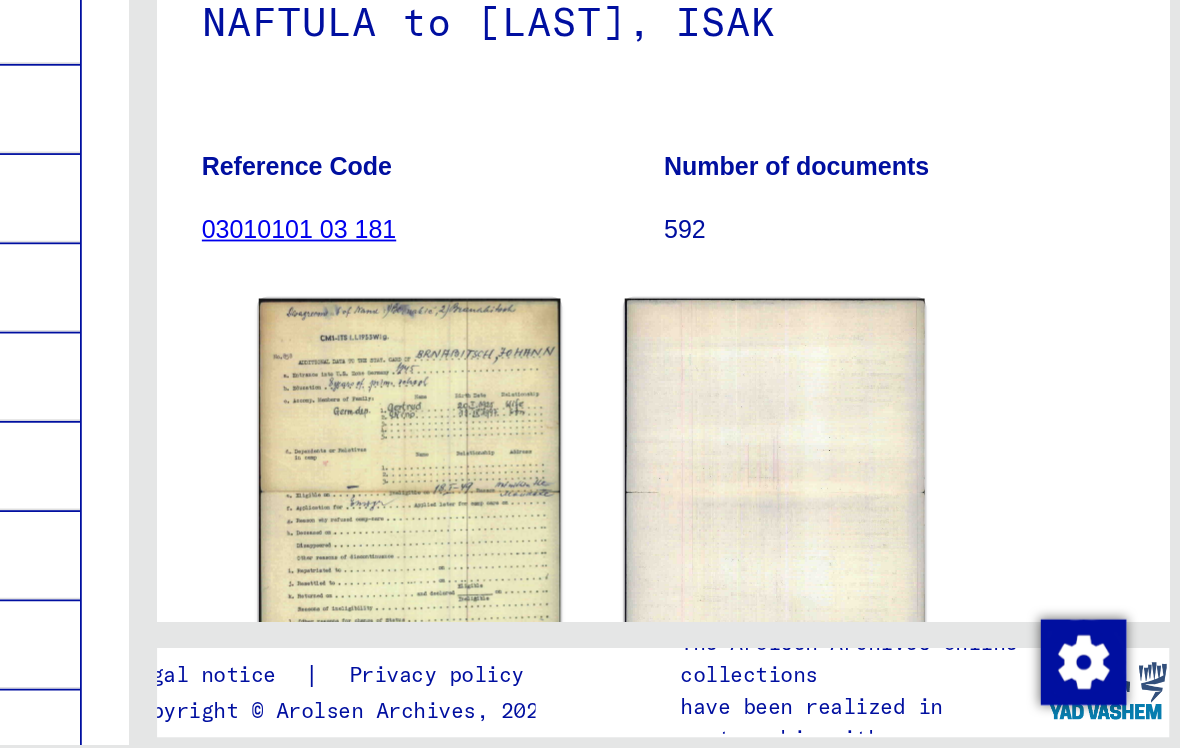 click on "DocID: 66704450 (JOHANN [LAST]) DocID: 66704450 (JOHANN [LAST])" 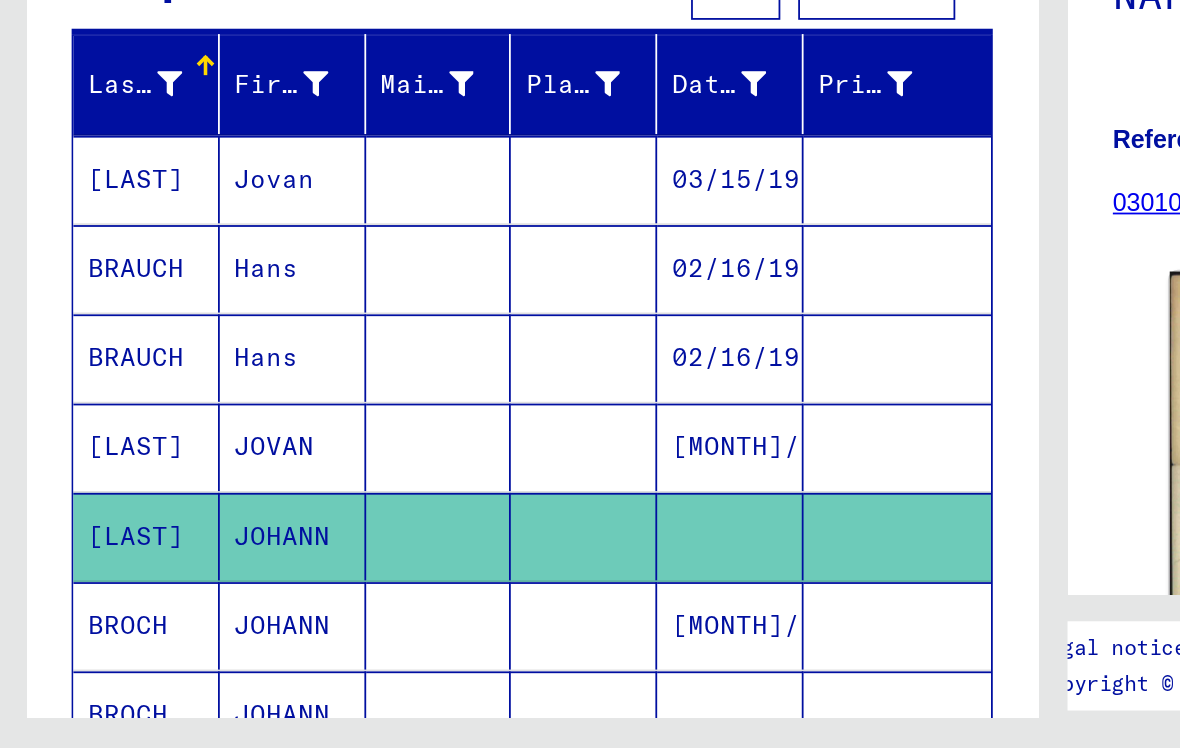 scroll, scrollTop: 0, scrollLeft: 0, axis: both 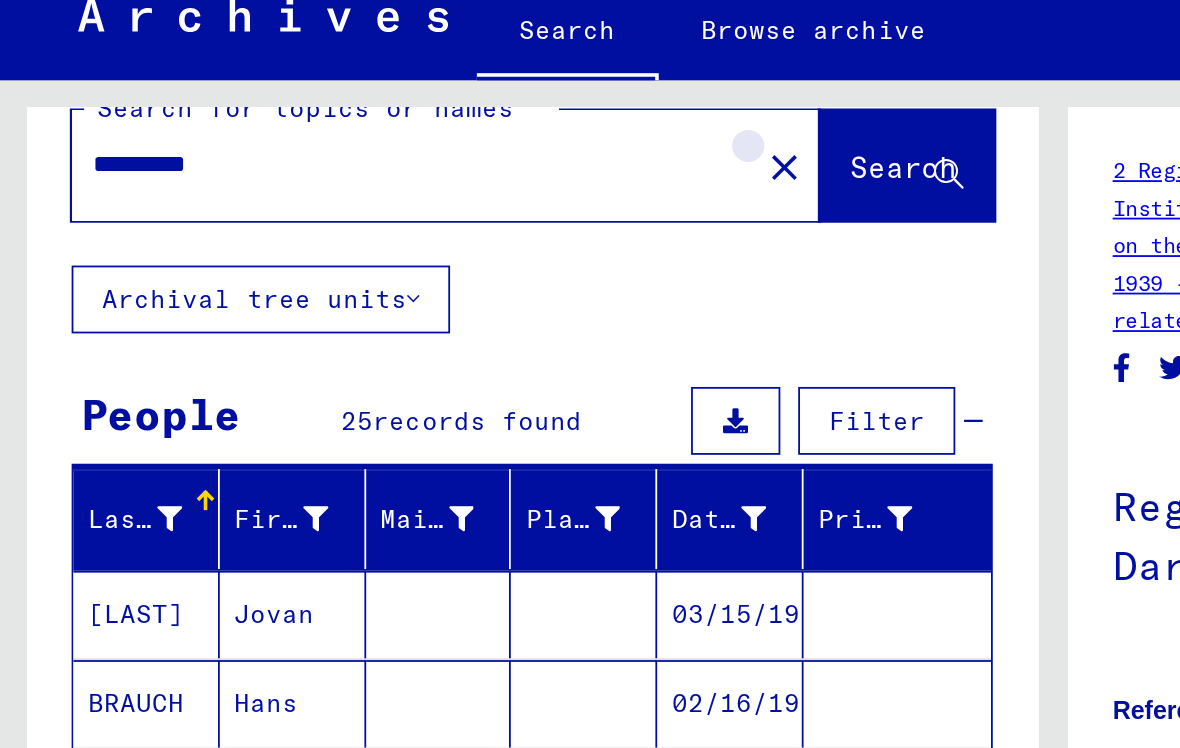 click on "close" 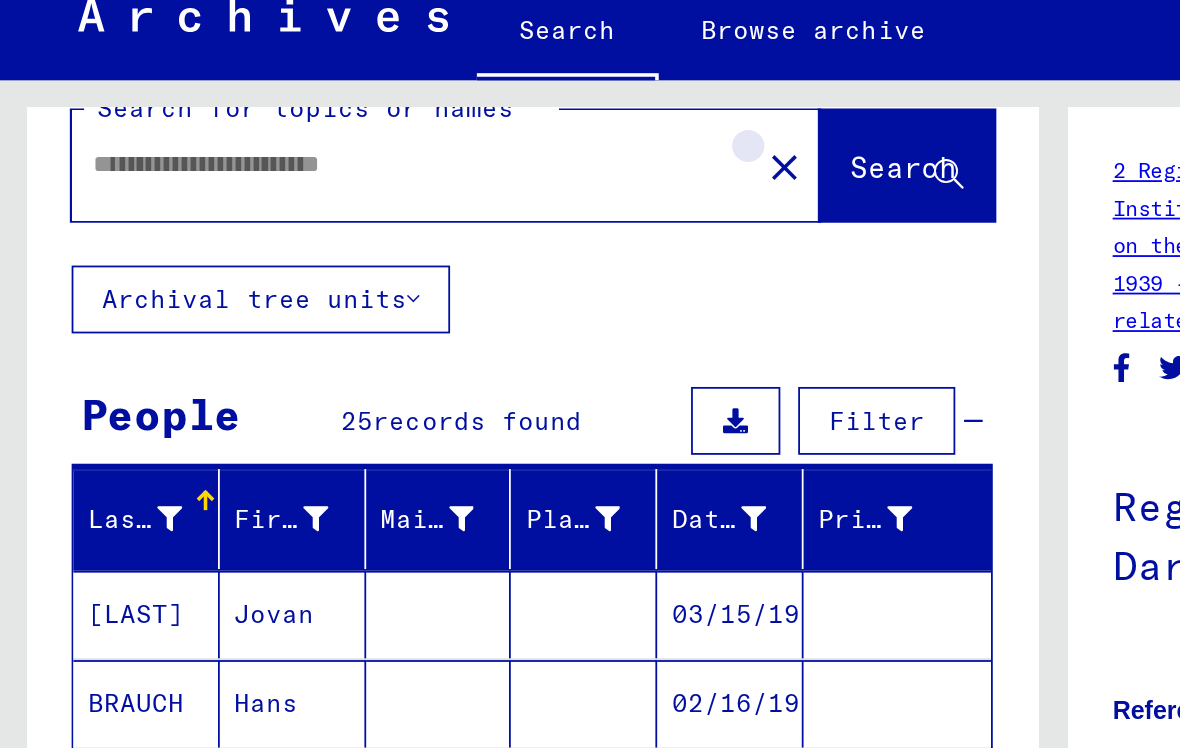 scroll, scrollTop: 0, scrollLeft: 0, axis: both 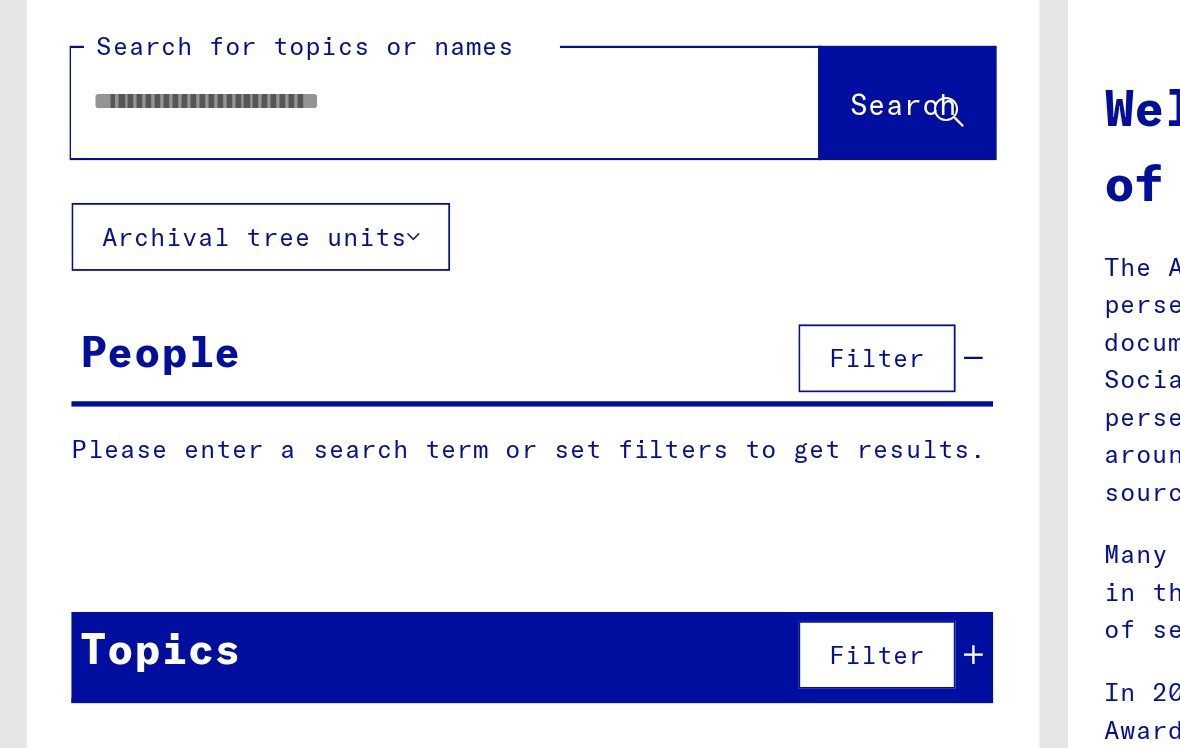 type on "**********" 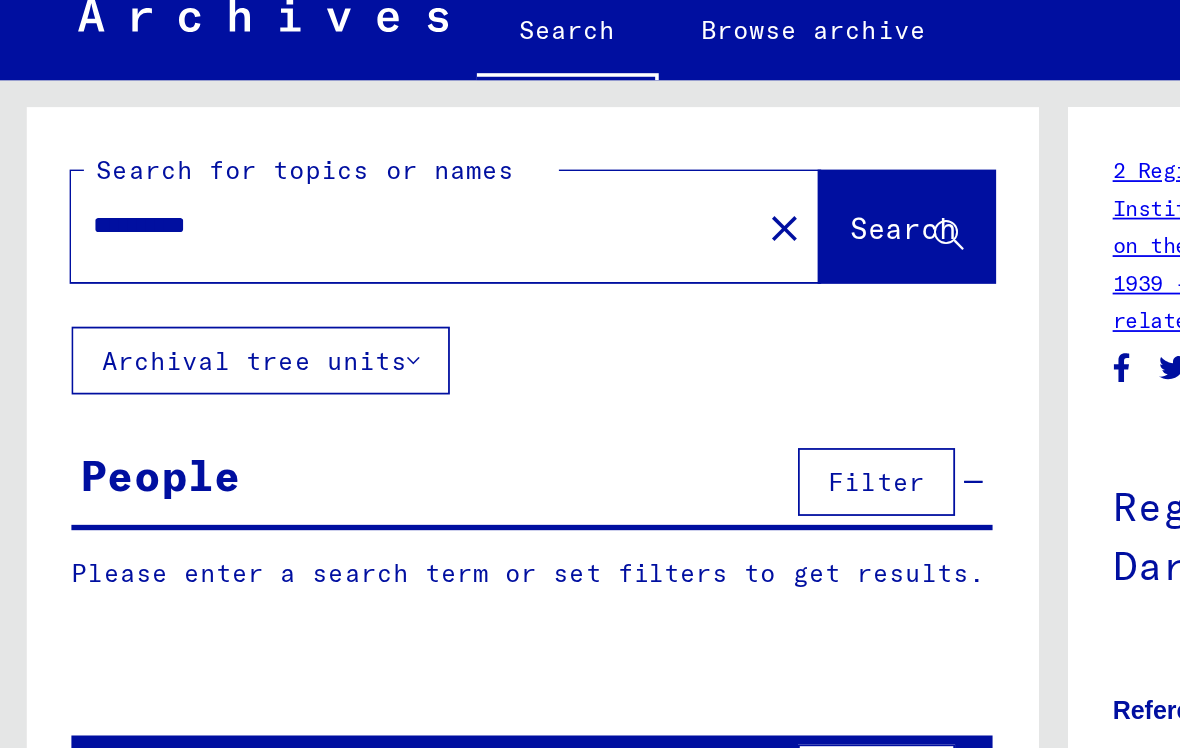 scroll, scrollTop: 0, scrollLeft: 0, axis: both 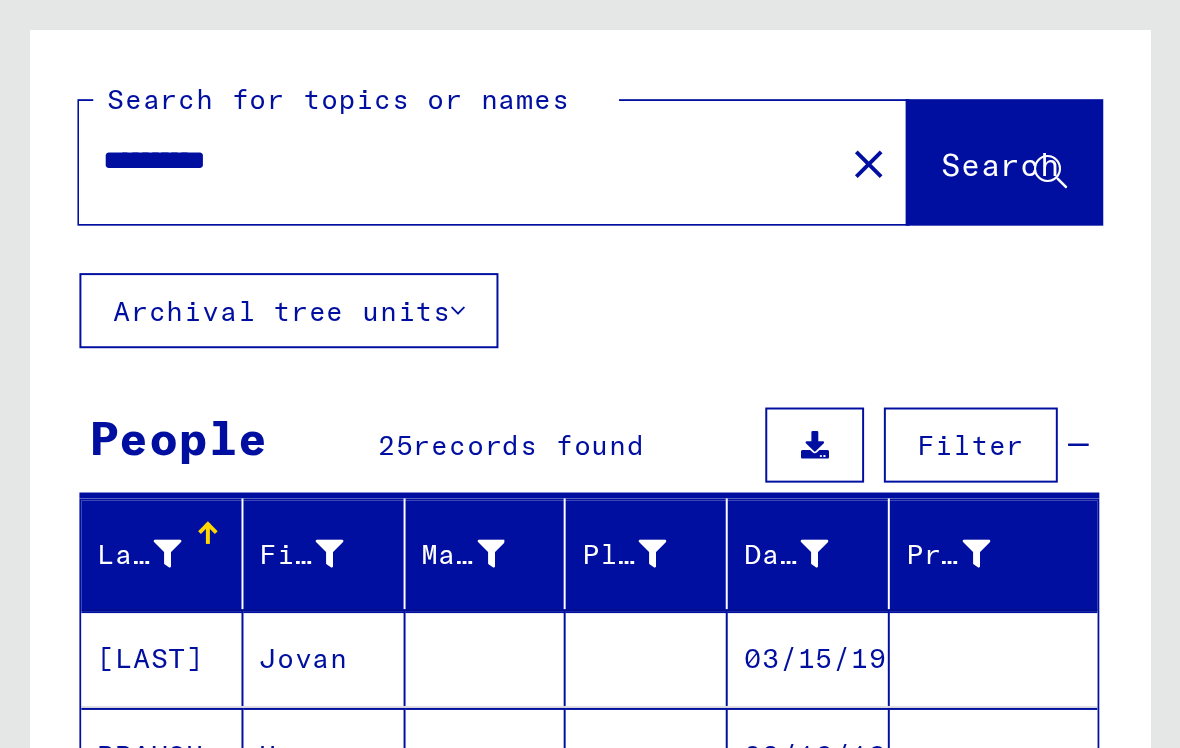 type 